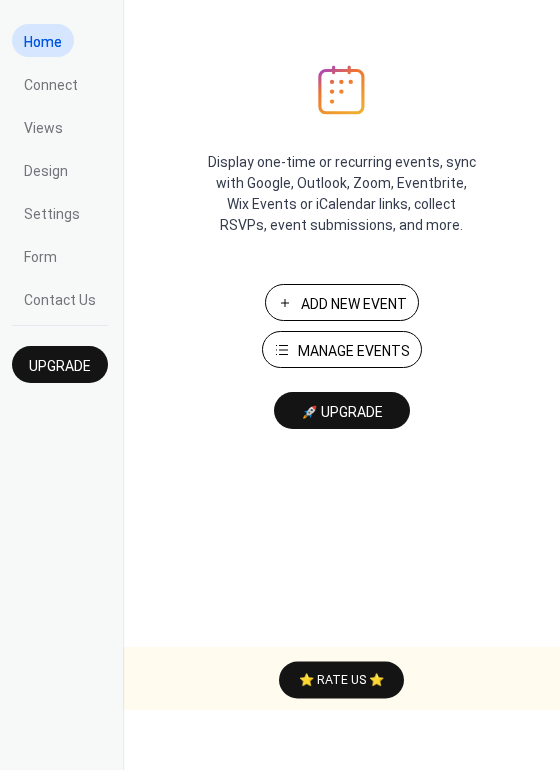 scroll, scrollTop: 0, scrollLeft: 0, axis: both 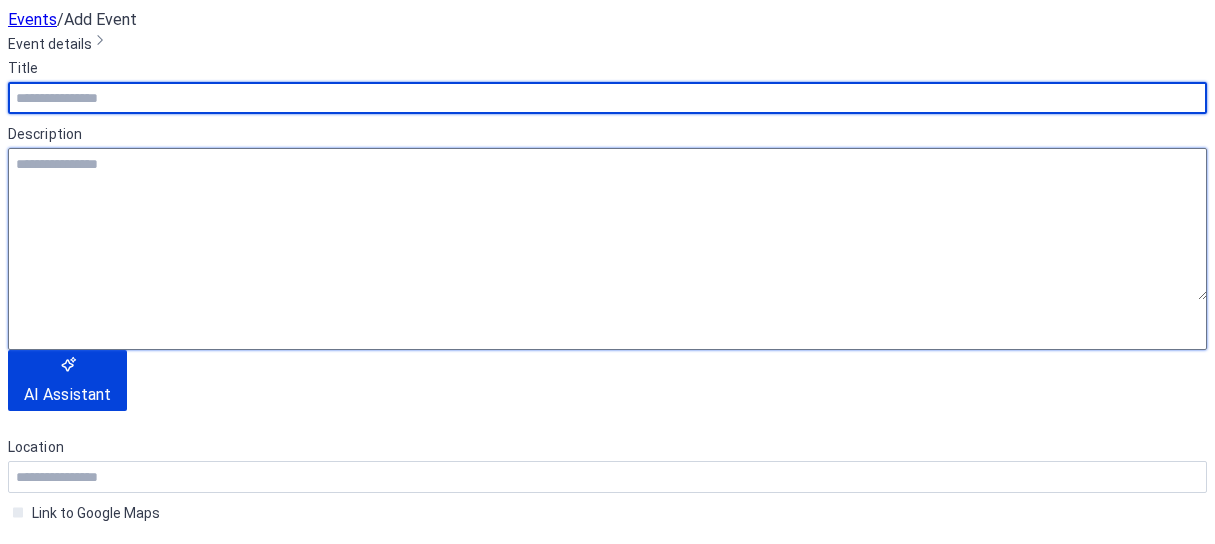click at bounding box center (607, 224) 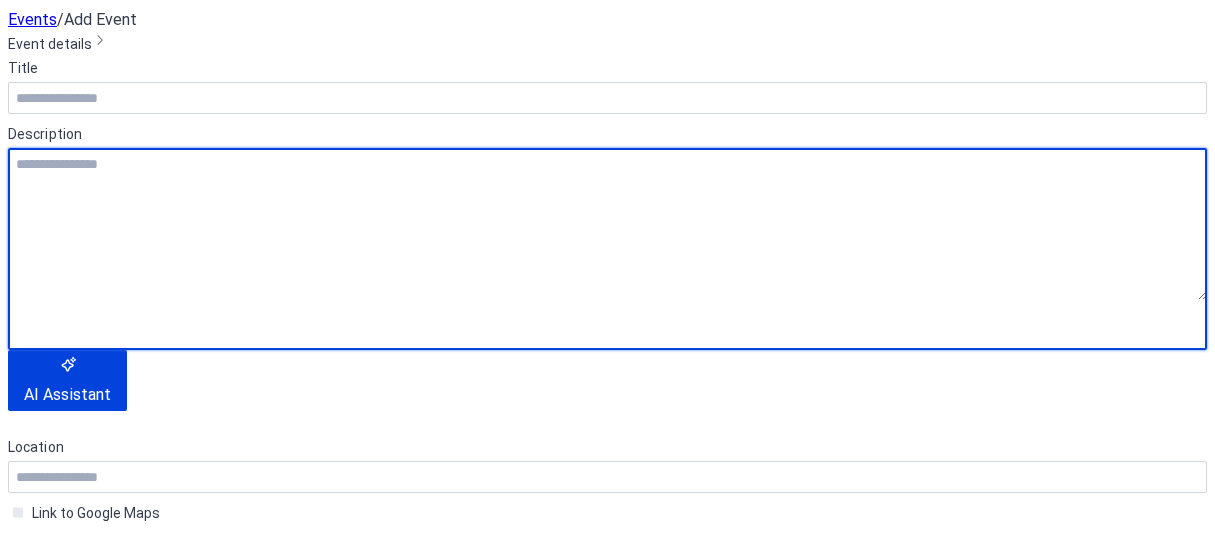 paste on "**********" 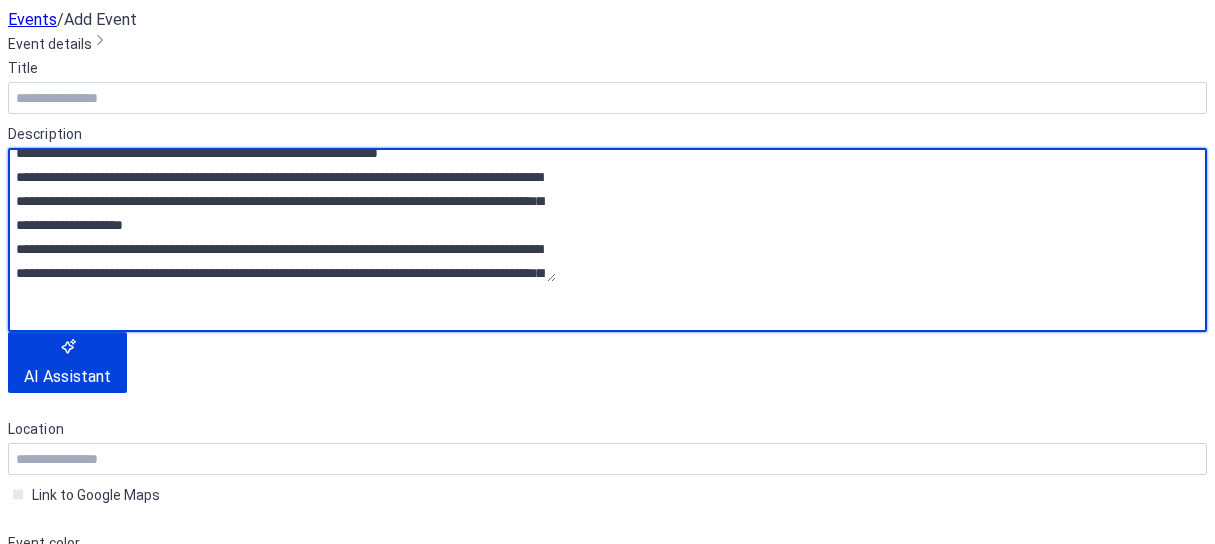 scroll, scrollTop: 0, scrollLeft: 0, axis: both 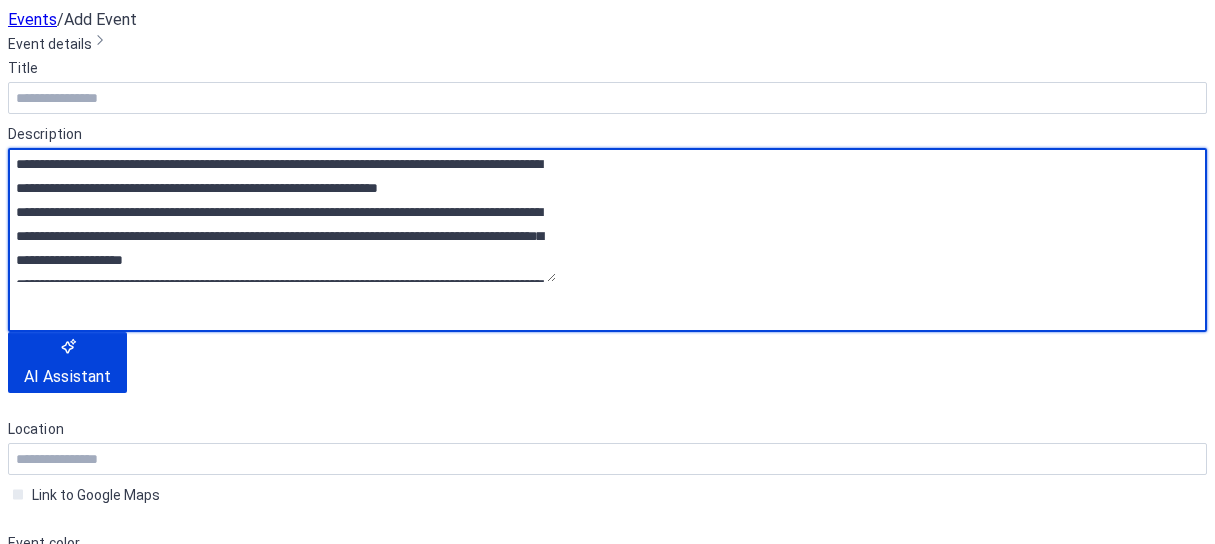 type on "**********" 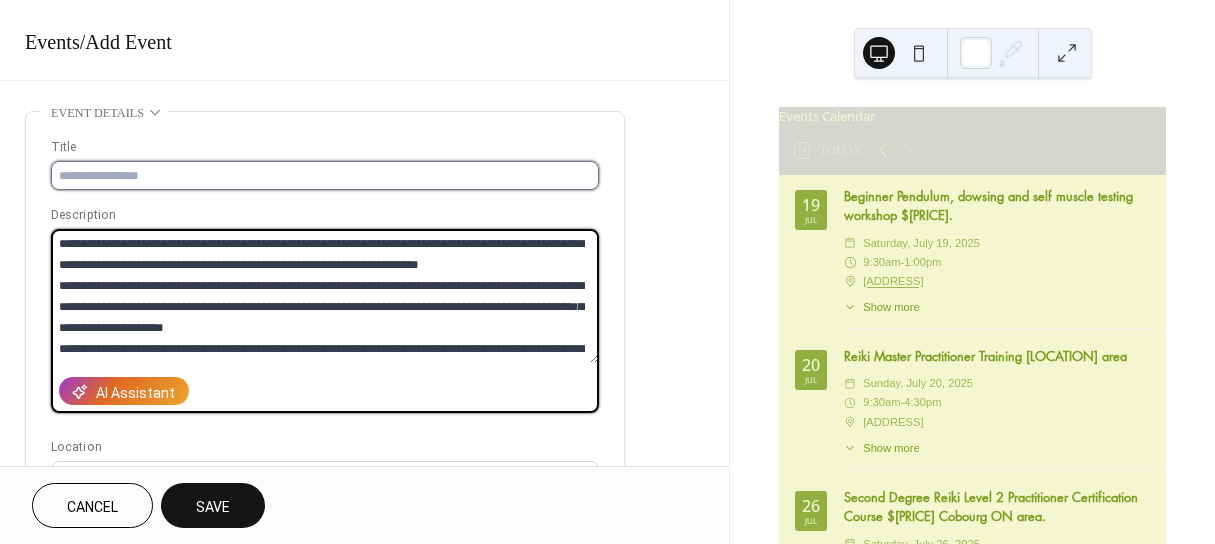 click at bounding box center [325, 175] 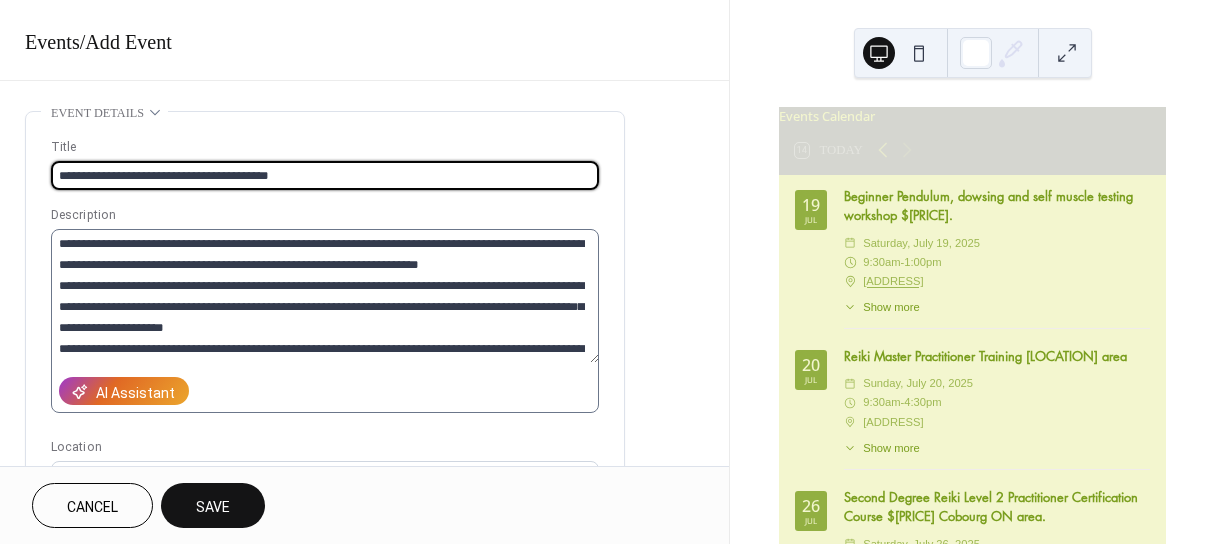 type on "**********" 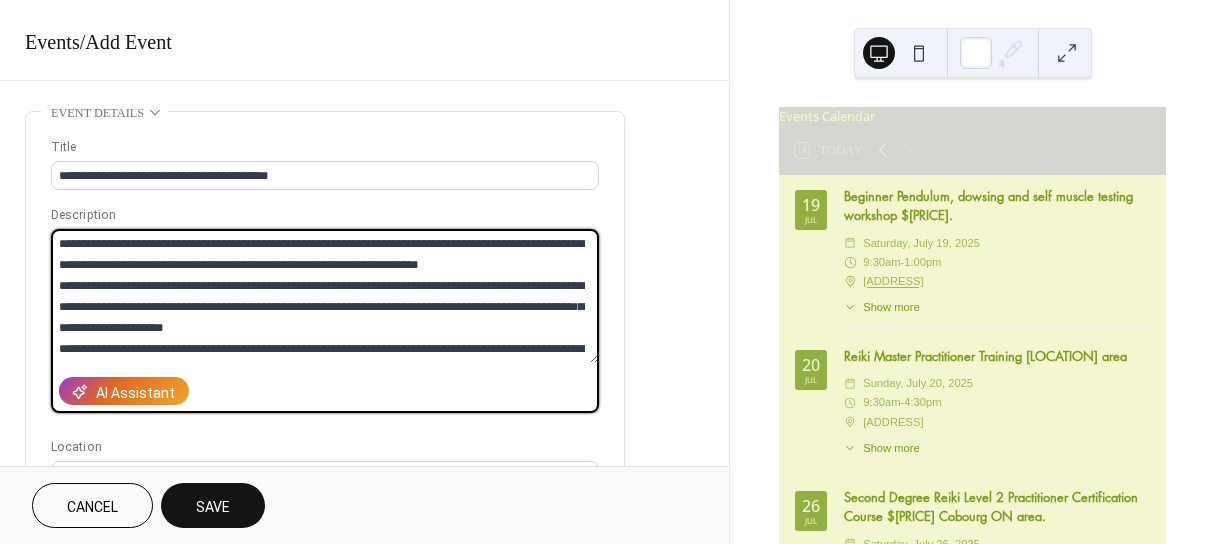 scroll, scrollTop: 42, scrollLeft: 0, axis: vertical 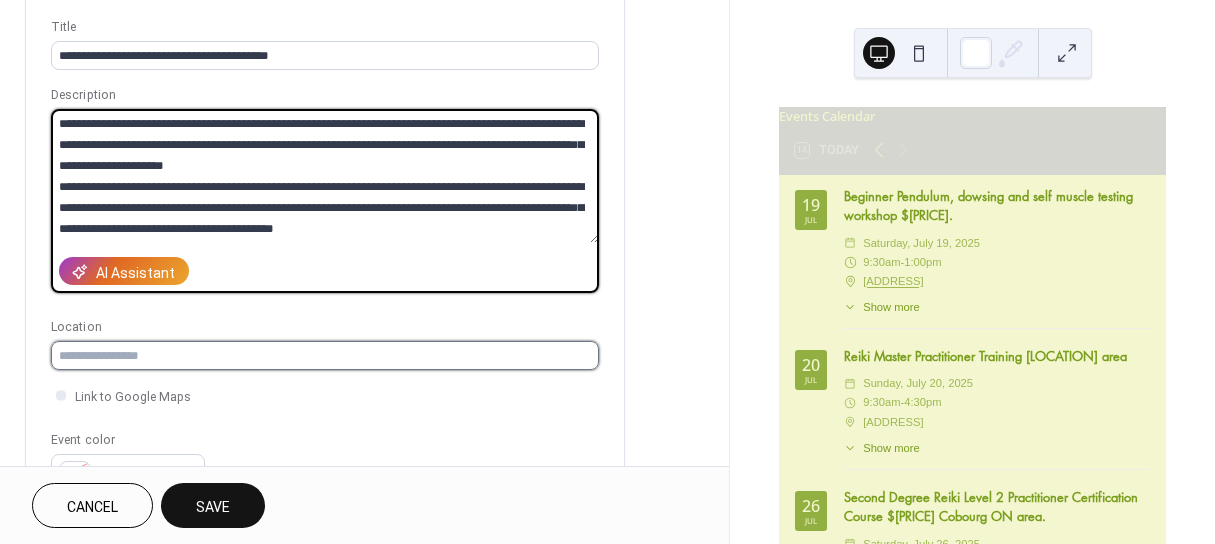 click at bounding box center [325, 355] 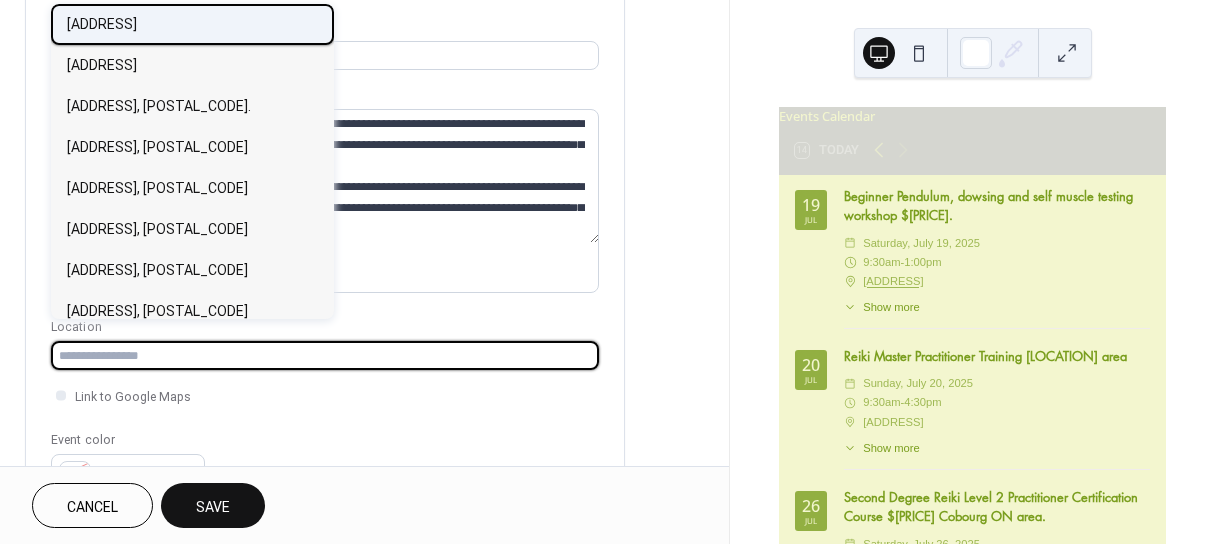 click on "[ADDRESS]" at bounding box center [102, 24] 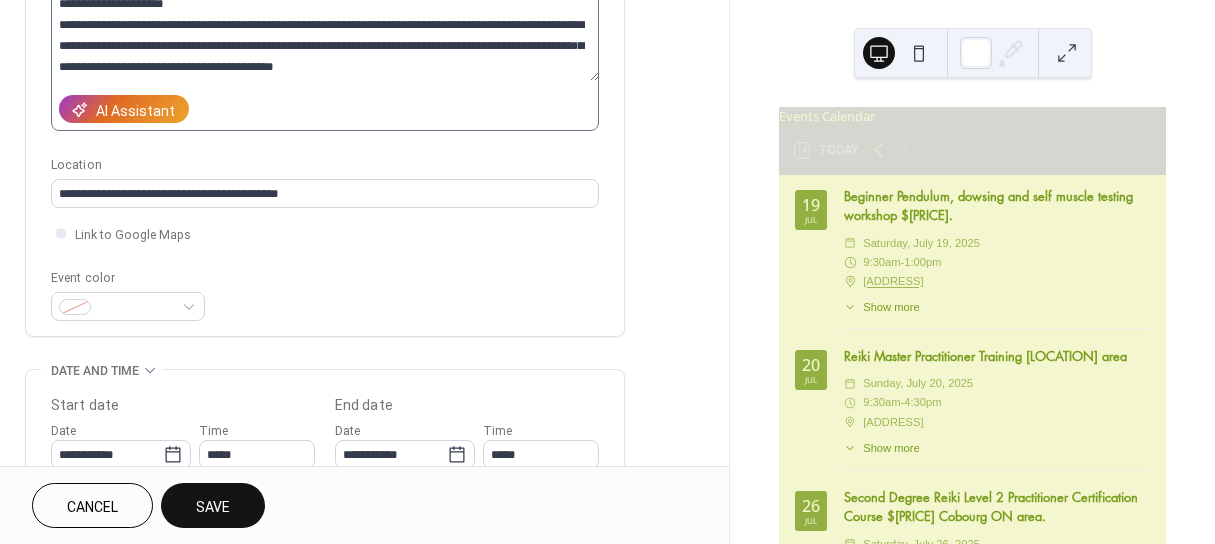 scroll, scrollTop: 360, scrollLeft: 0, axis: vertical 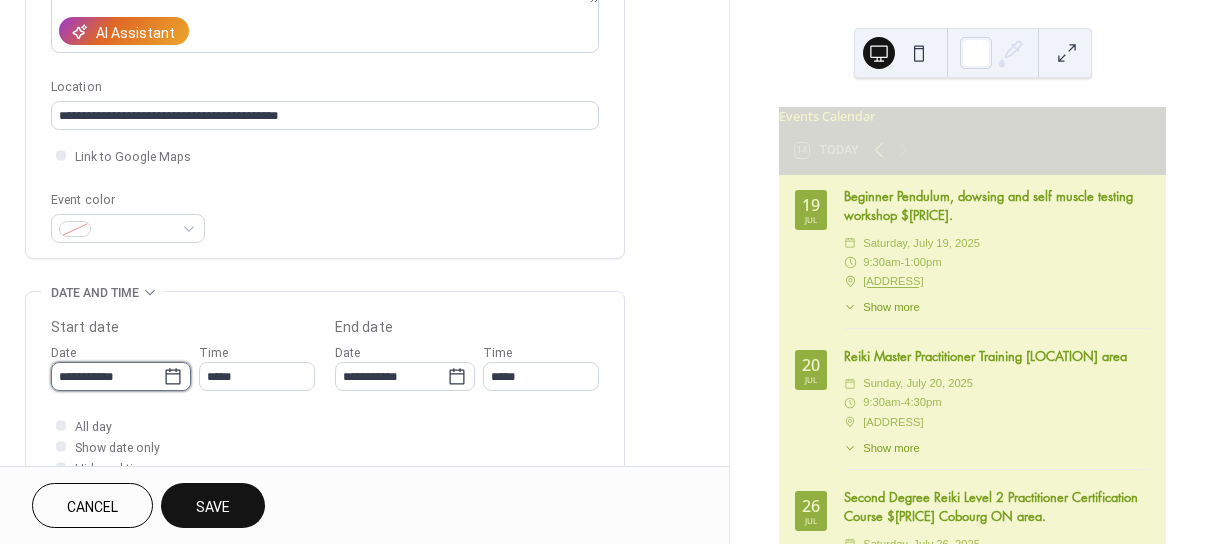 click on "**********" at bounding box center [107, 376] 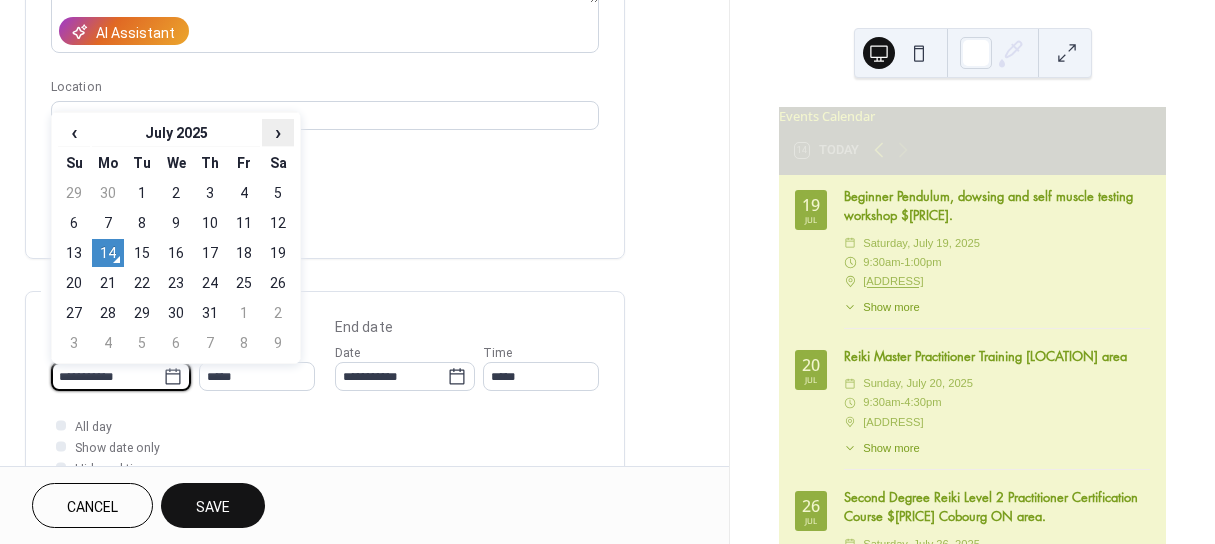 click on "›" at bounding box center (278, 132) 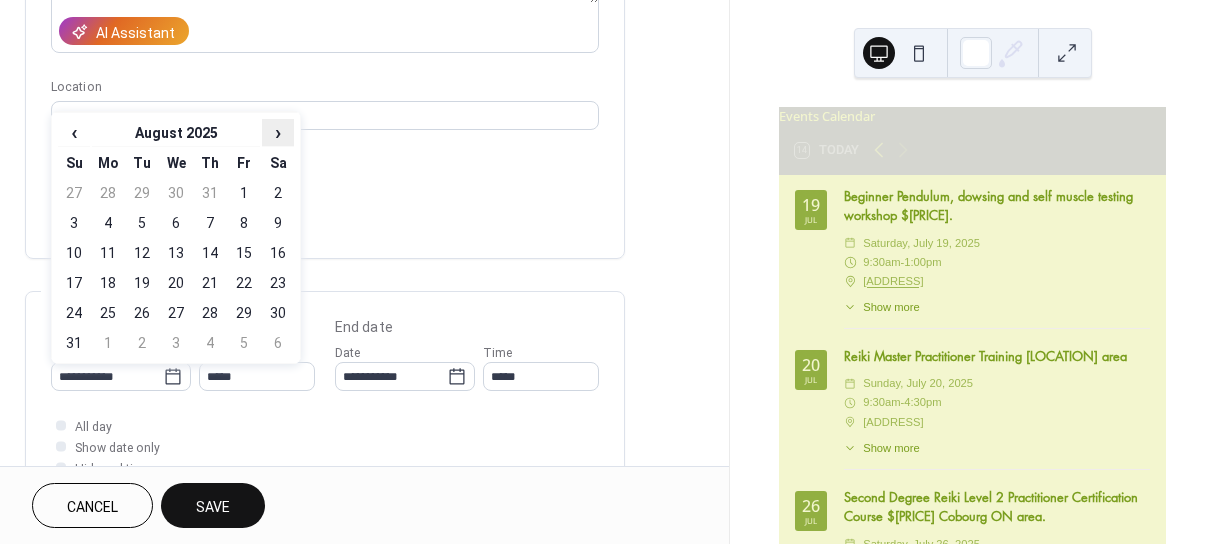click on "›" at bounding box center [278, 132] 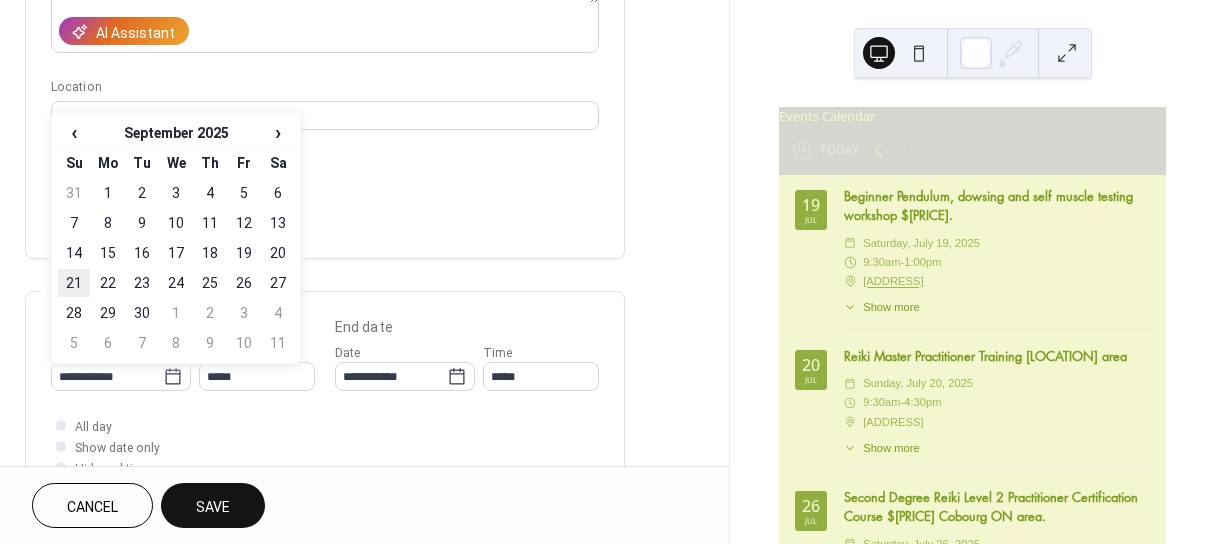 click on "21" at bounding box center (74, 283) 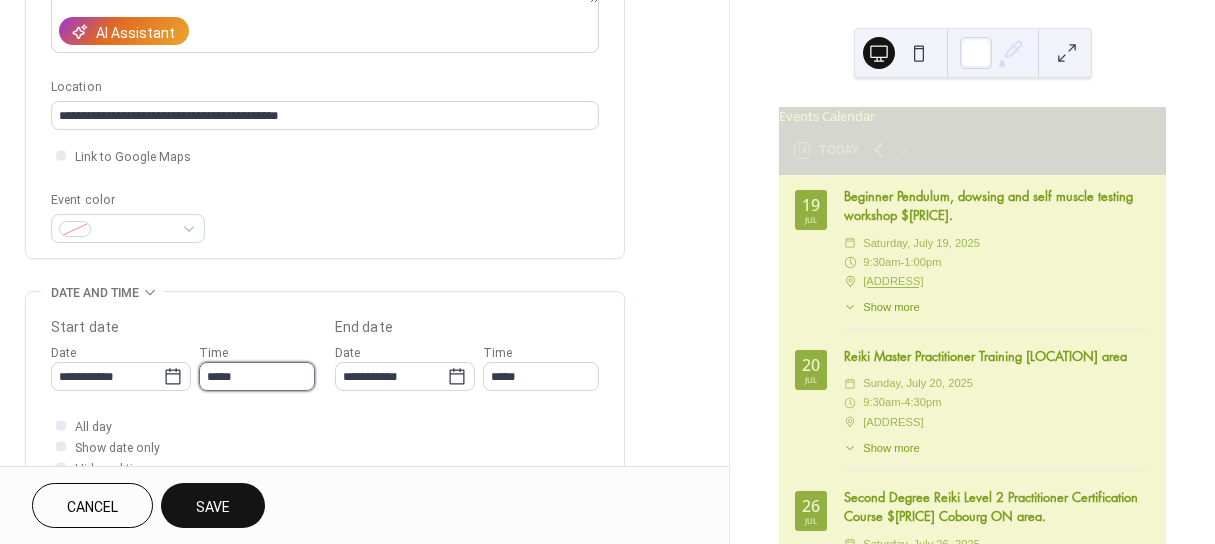 click on "*****" at bounding box center [257, 376] 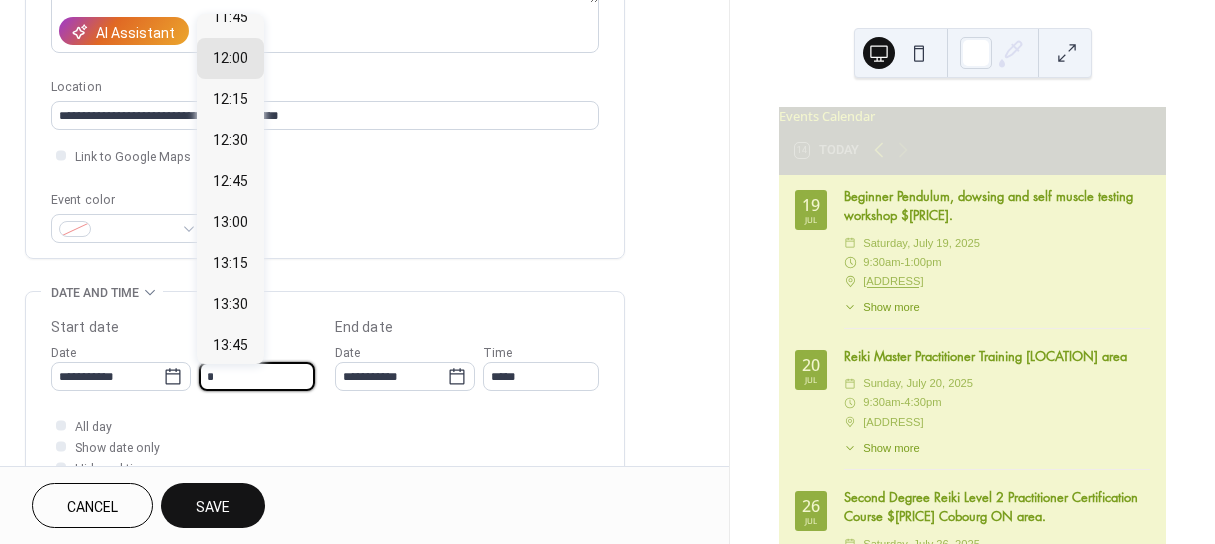 scroll, scrollTop: 162, scrollLeft: 0, axis: vertical 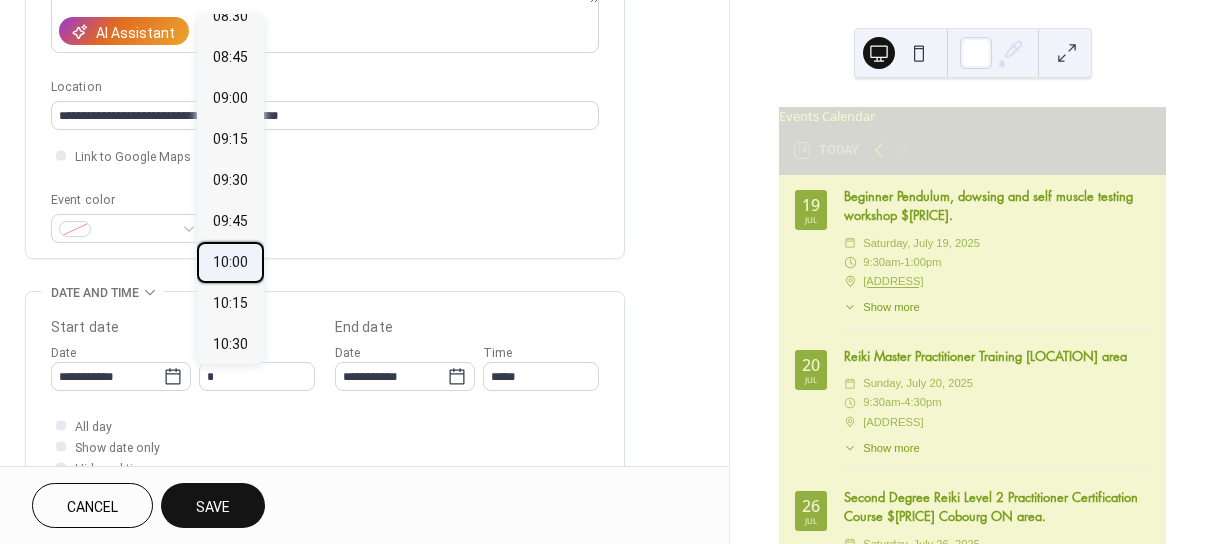 click on "10:00" at bounding box center [230, 262] 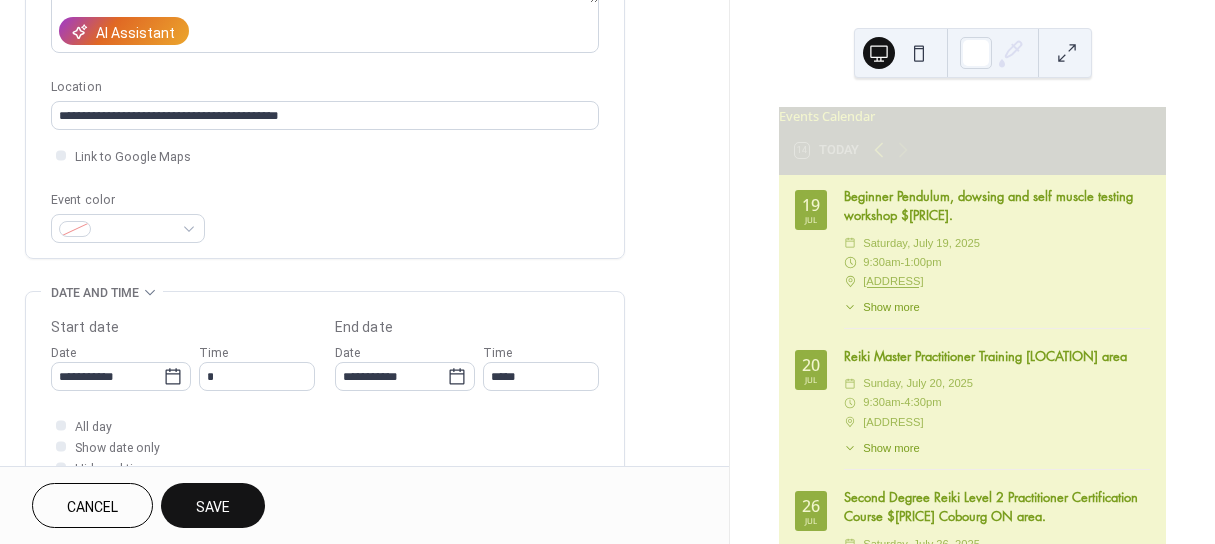 type on "*****" 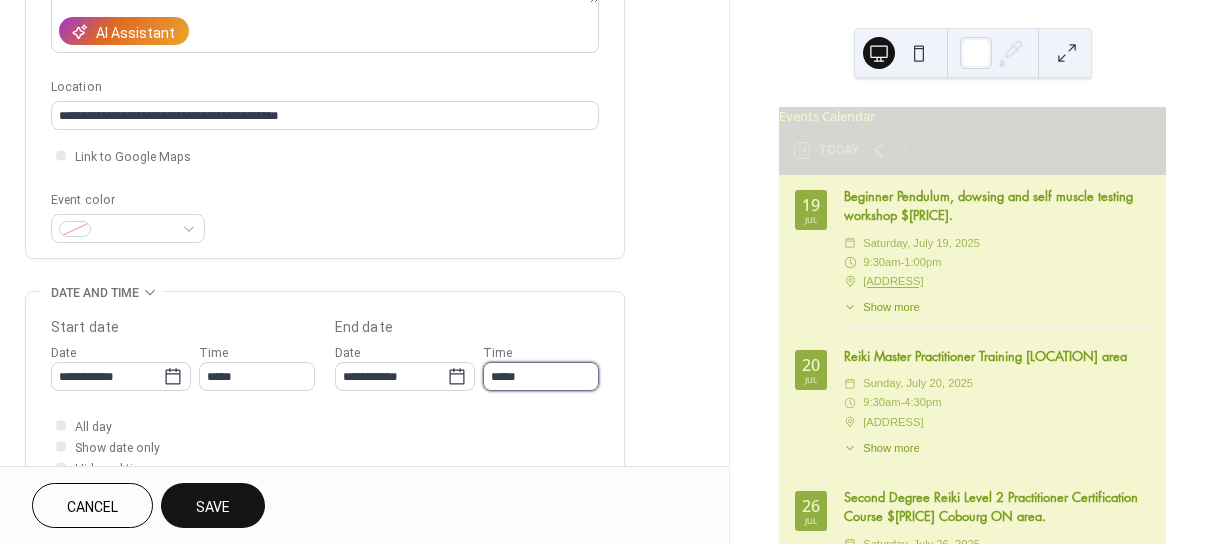 click on "*****" at bounding box center [541, 376] 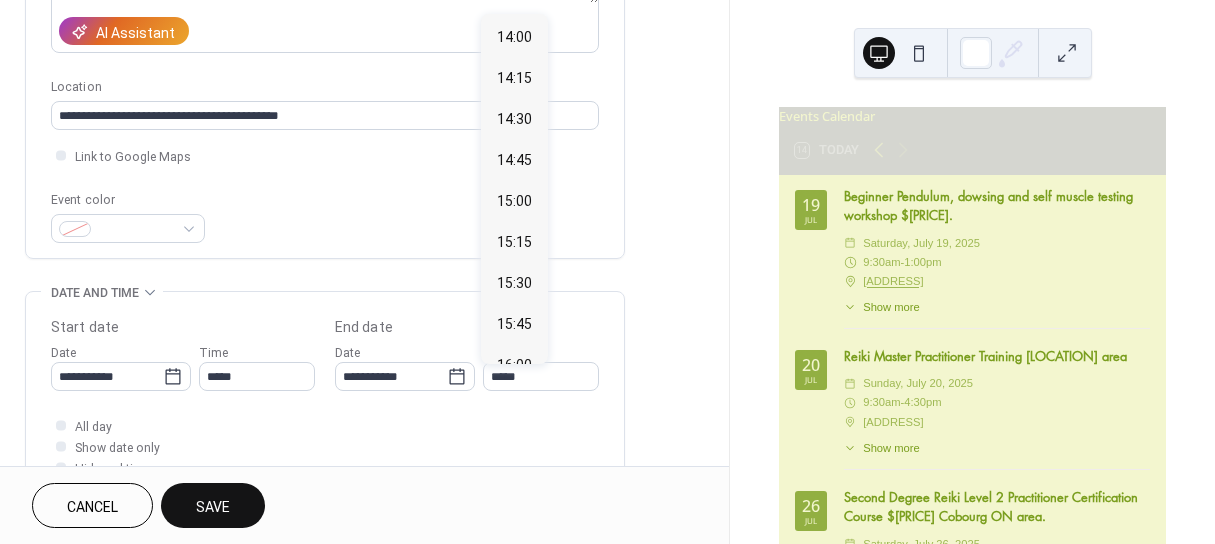 scroll, scrollTop: 678, scrollLeft: 0, axis: vertical 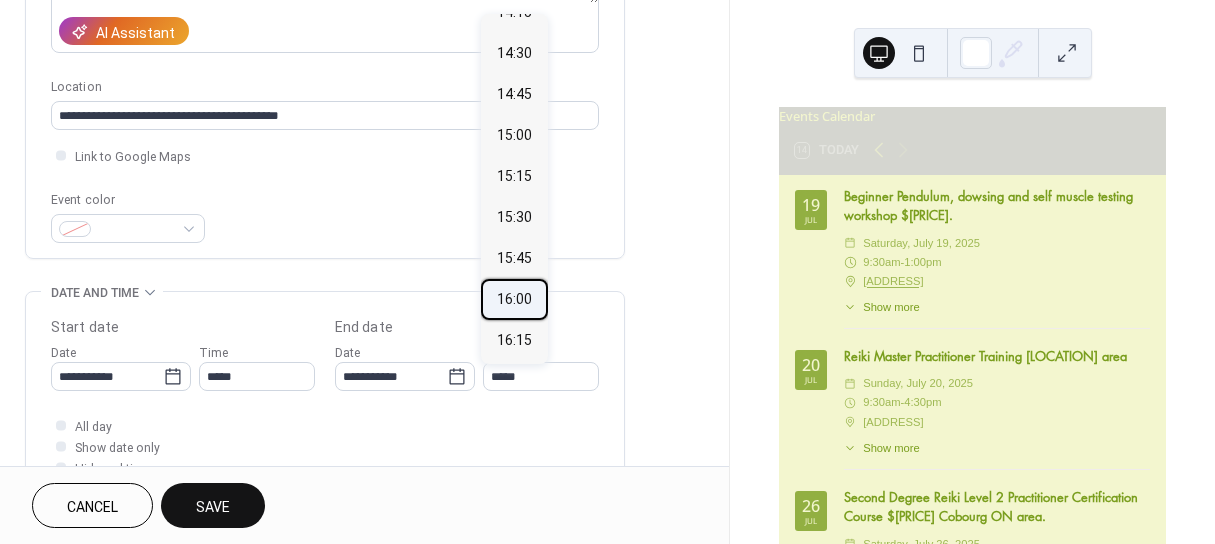 click on "16:00" at bounding box center (514, 299) 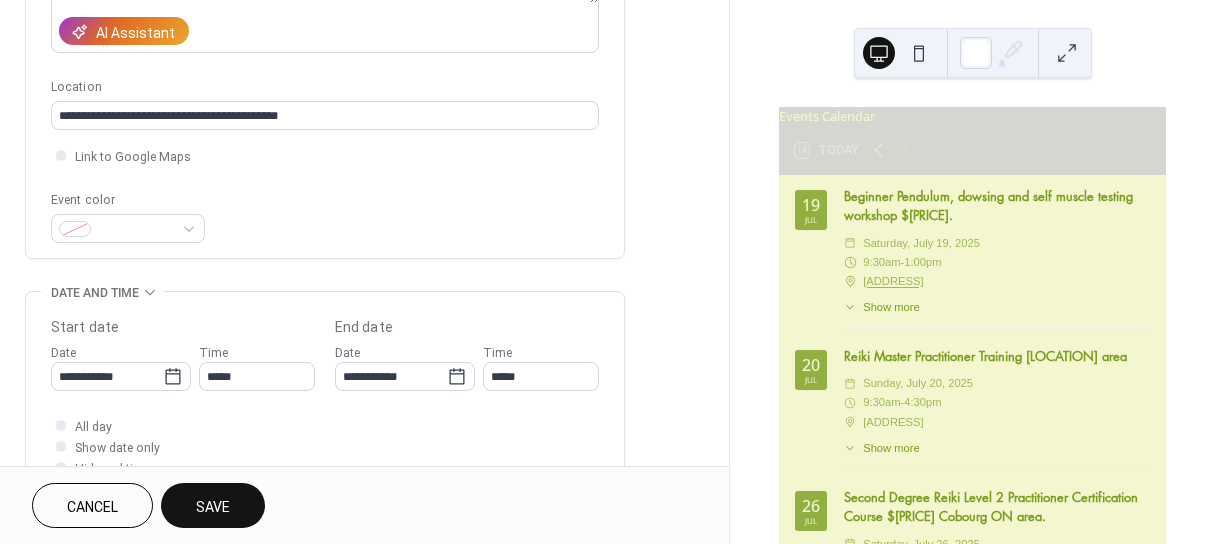 type on "*****" 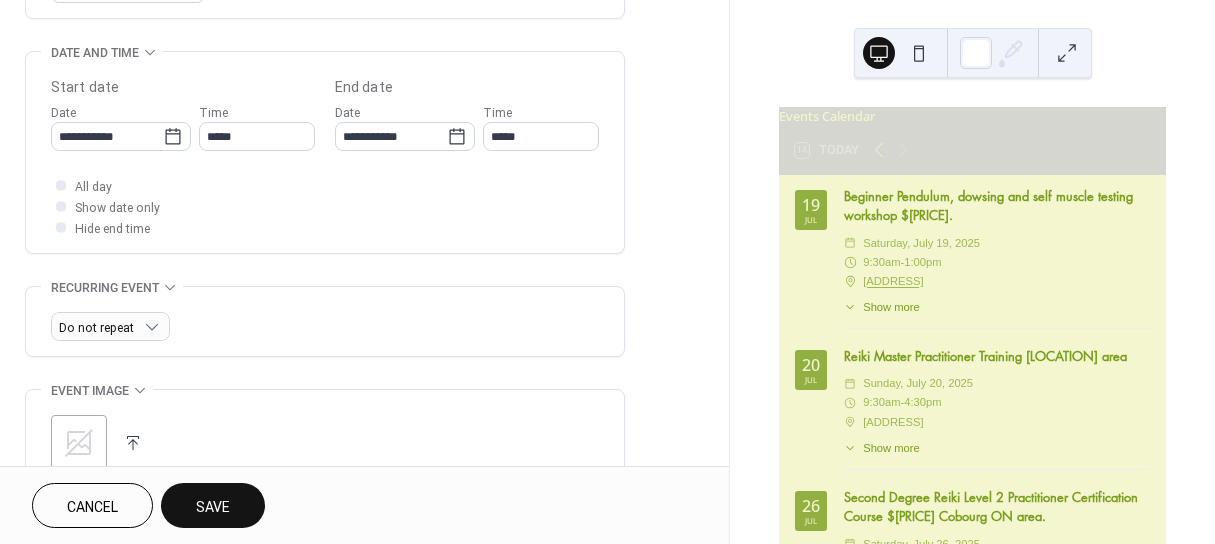 scroll, scrollTop: 720, scrollLeft: 0, axis: vertical 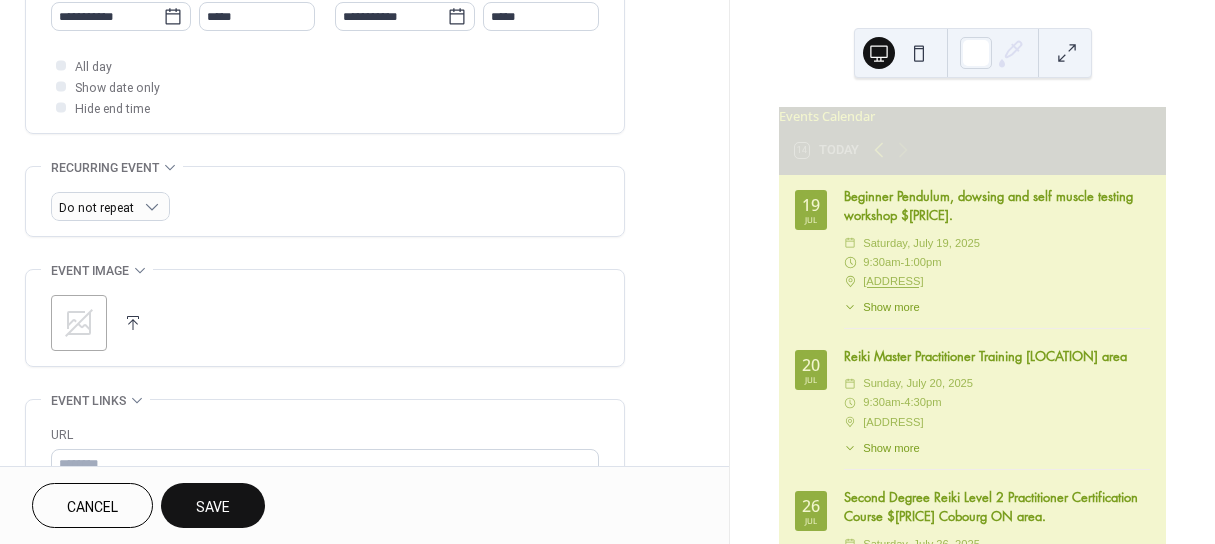 click 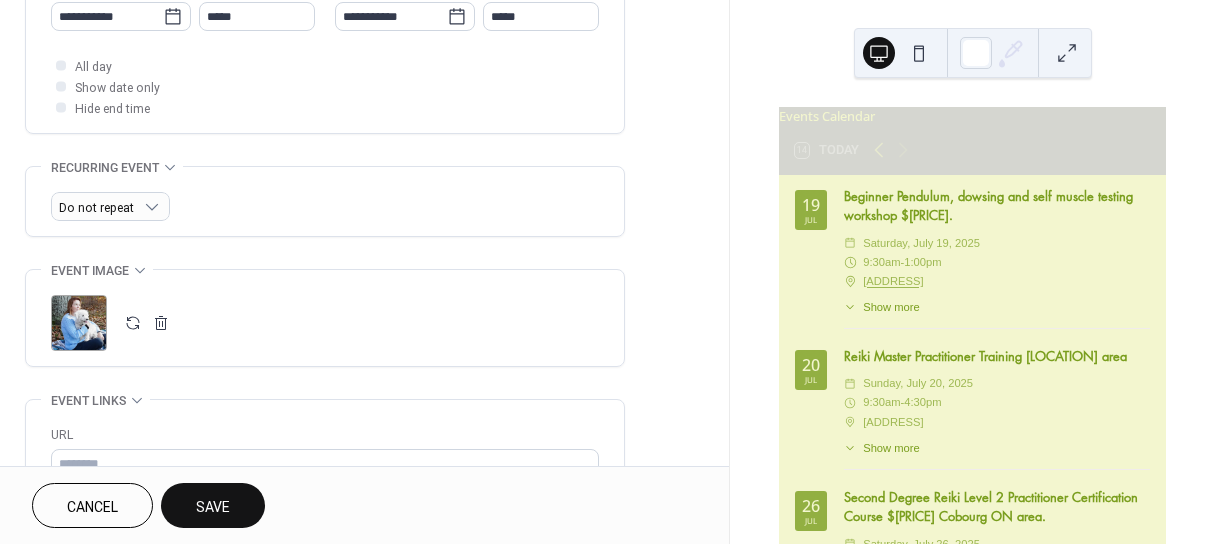 scroll, scrollTop: 840, scrollLeft: 0, axis: vertical 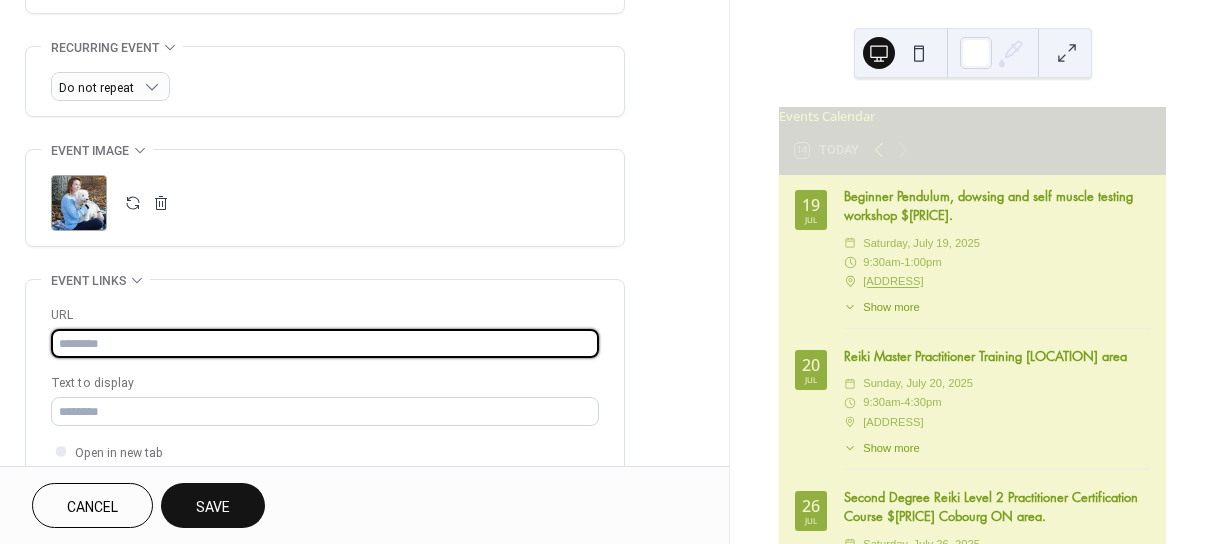 paste on "**********" 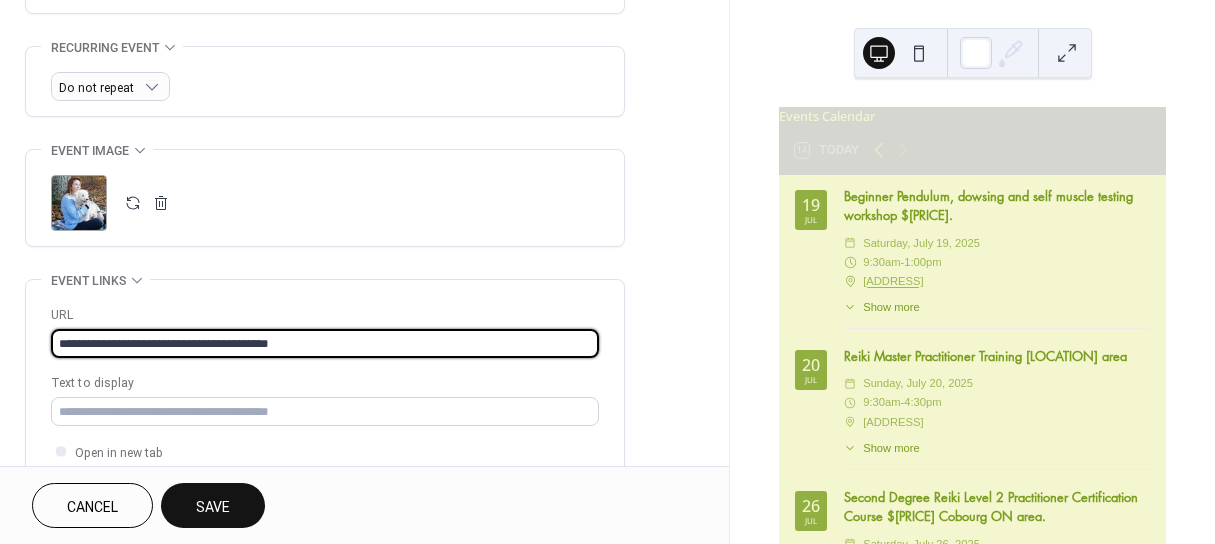 type on "**********" 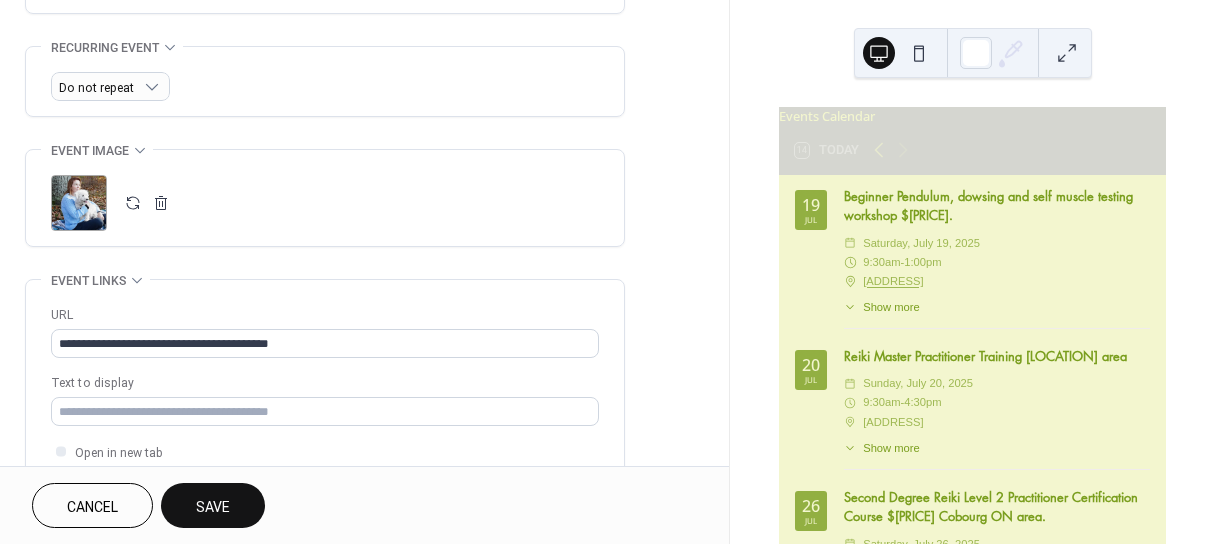 click on "Save" at bounding box center (213, 507) 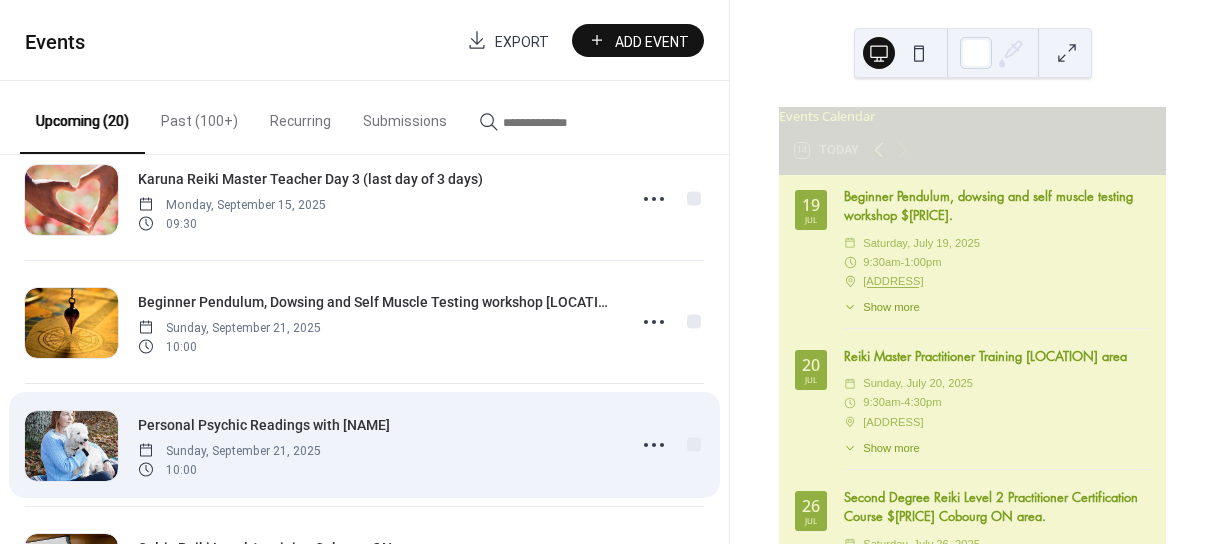 scroll, scrollTop: 1680, scrollLeft: 0, axis: vertical 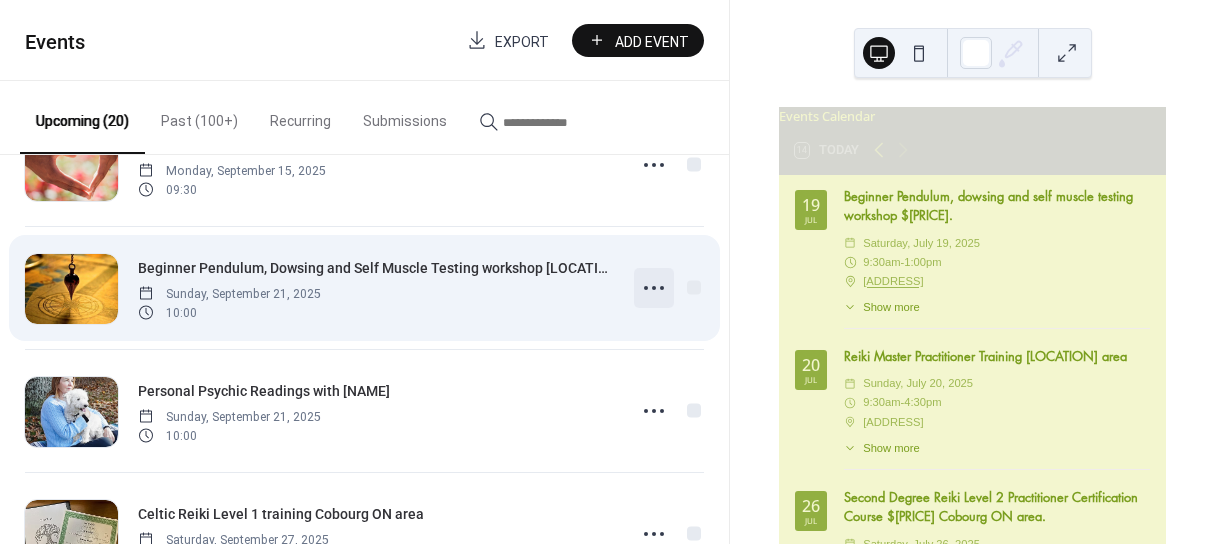 click 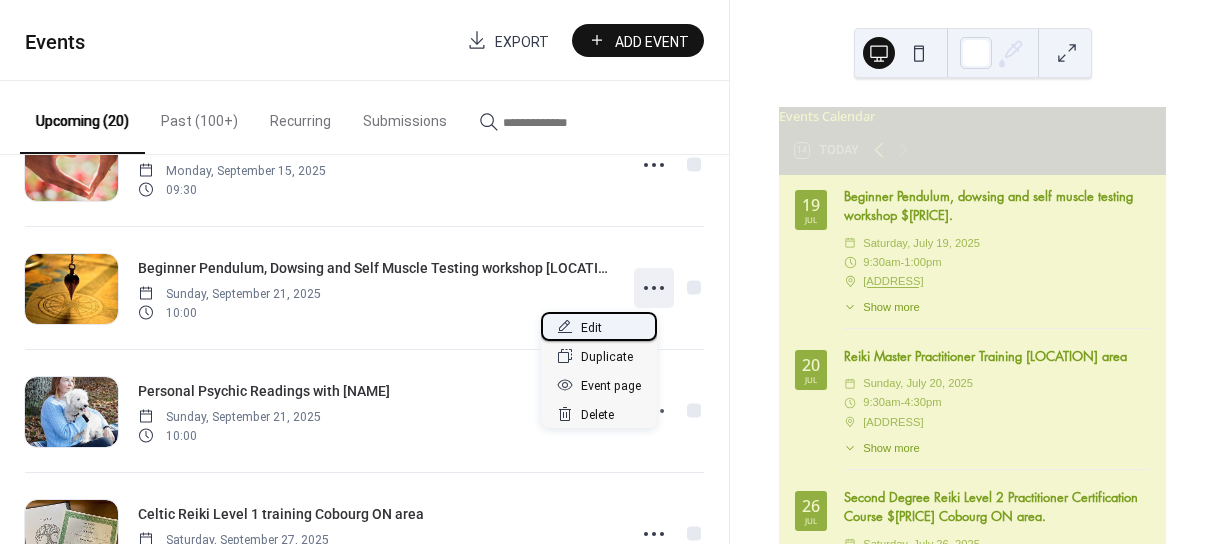 click on "Edit" at bounding box center [591, 328] 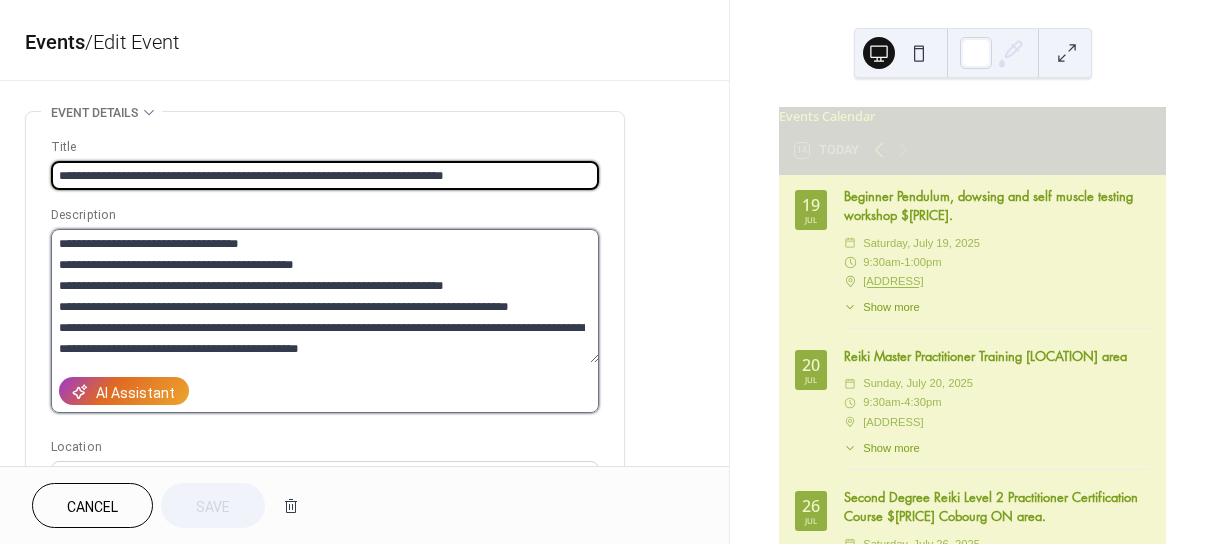 click at bounding box center [325, 296] 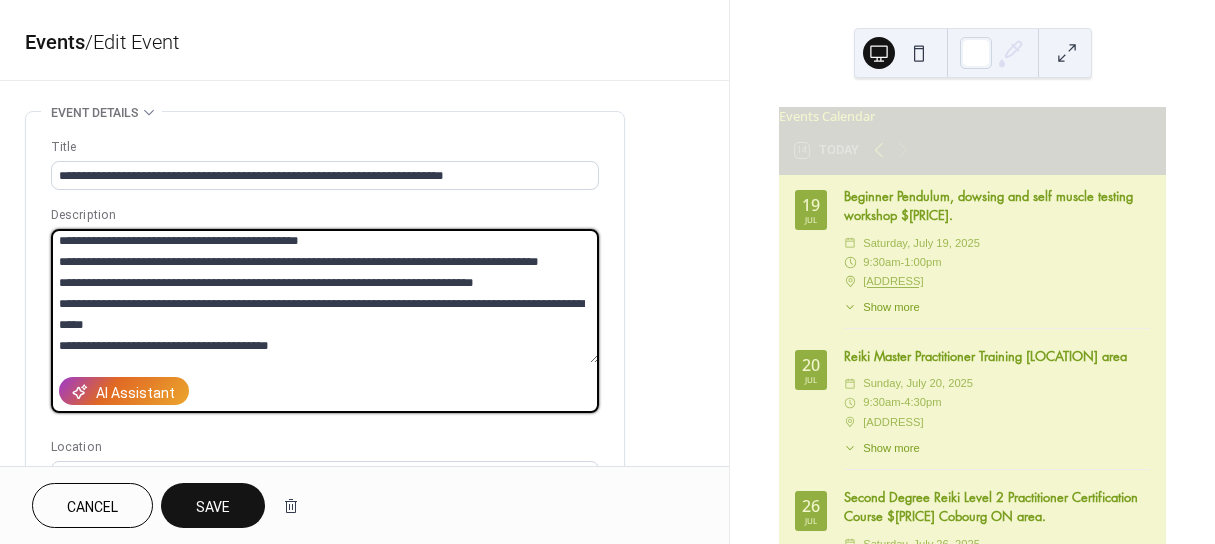 scroll, scrollTop: 252, scrollLeft: 0, axis: vertical 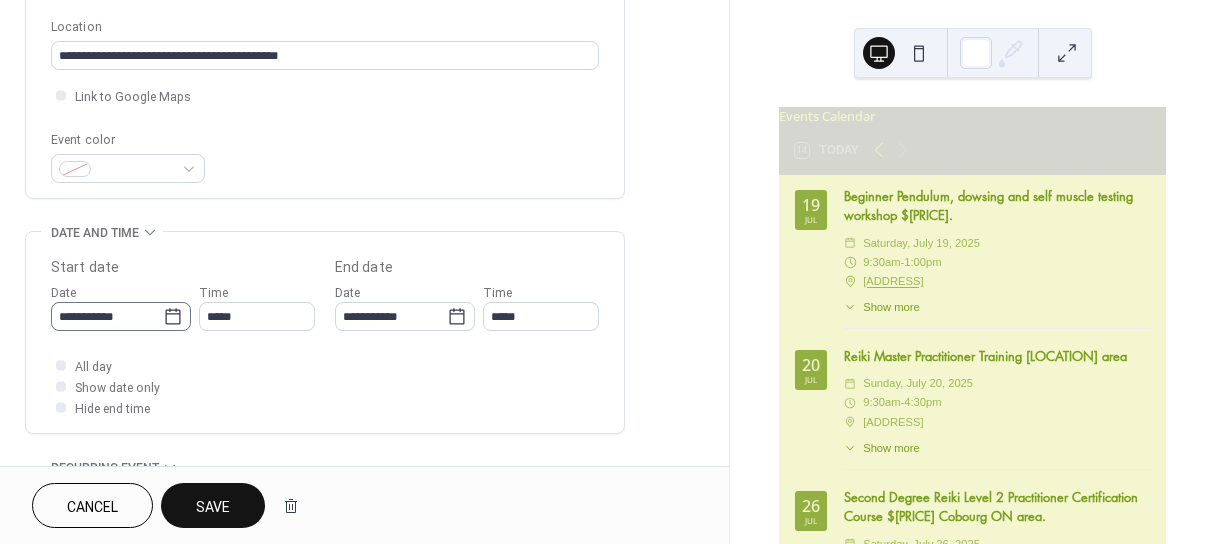 type on "**********" 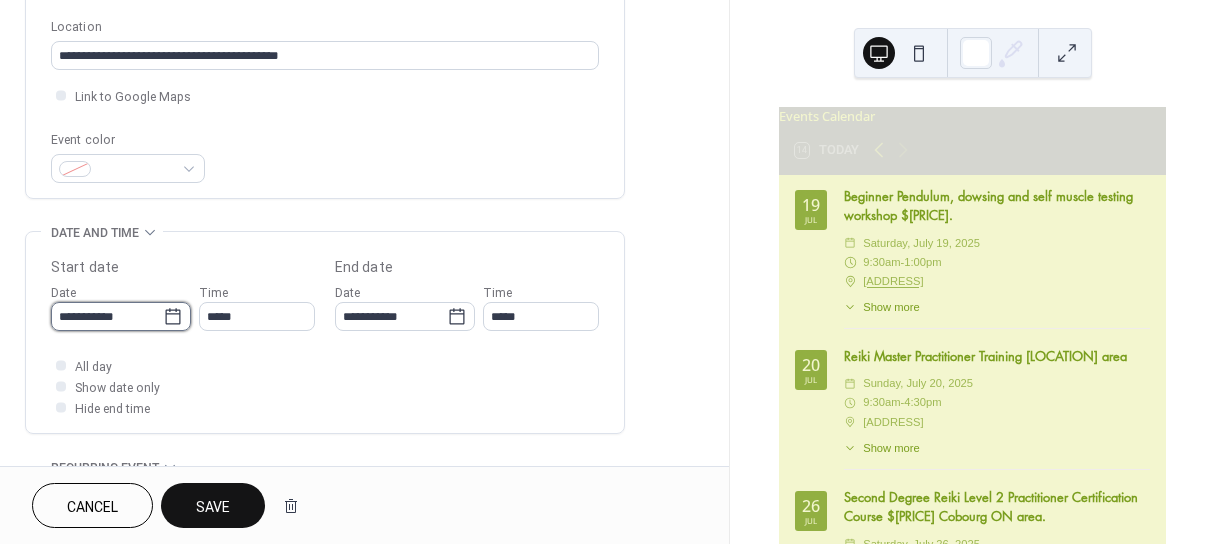 click on "**********" at bounding box center (107, 316) 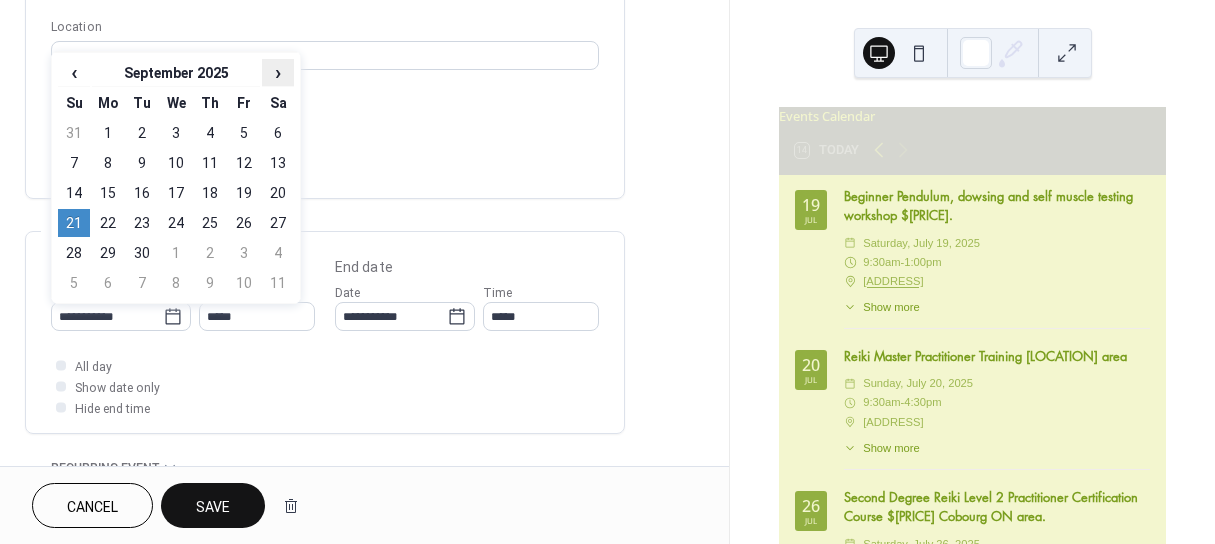click on "›" at bounding box center [278, 72] 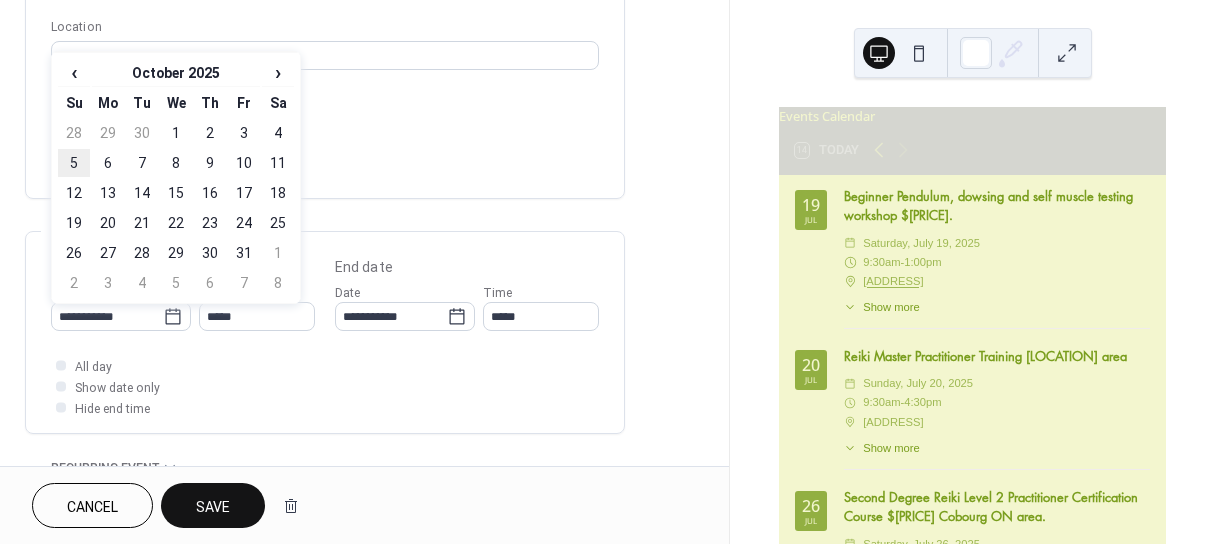 click on "5" at bounding box center [74, 163] 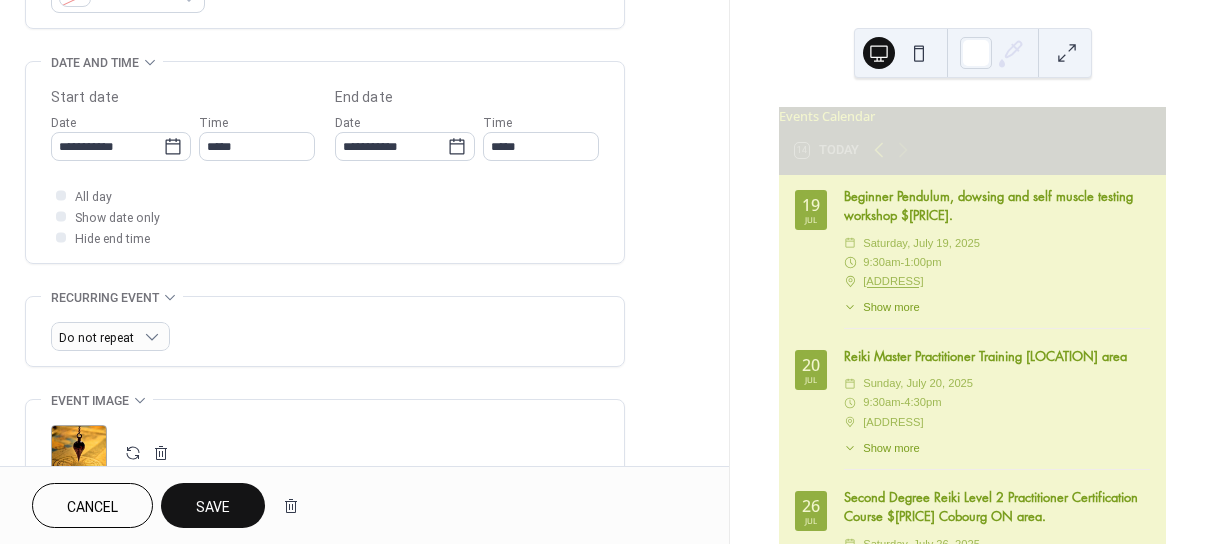 scroll, scrollTop: 600, scrollLeft: 0, axis: vertical 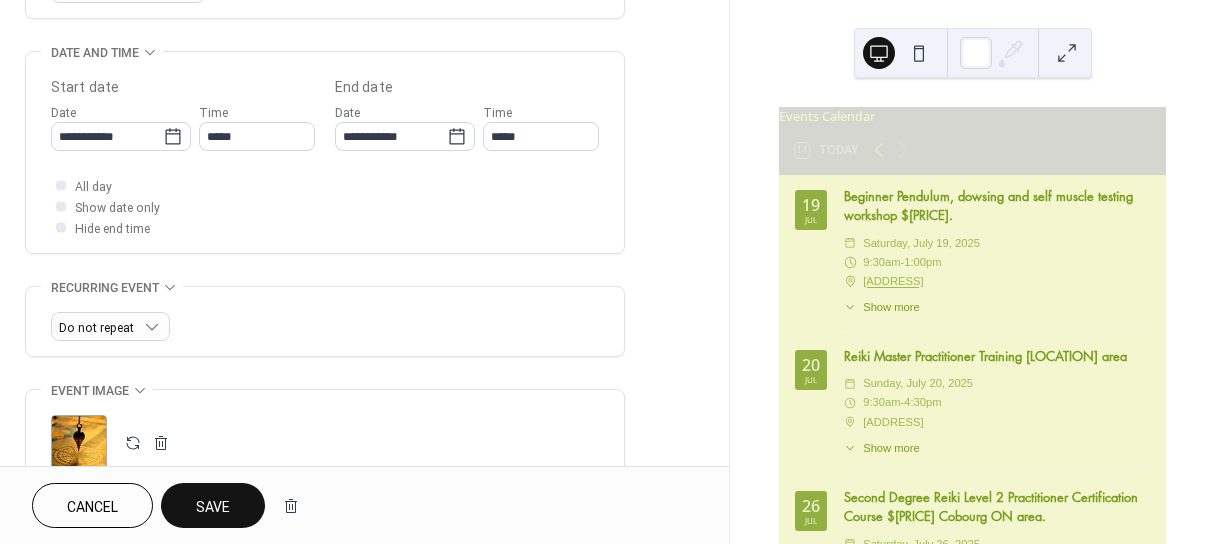 click on "Save" at bounding box center (213, 505) 